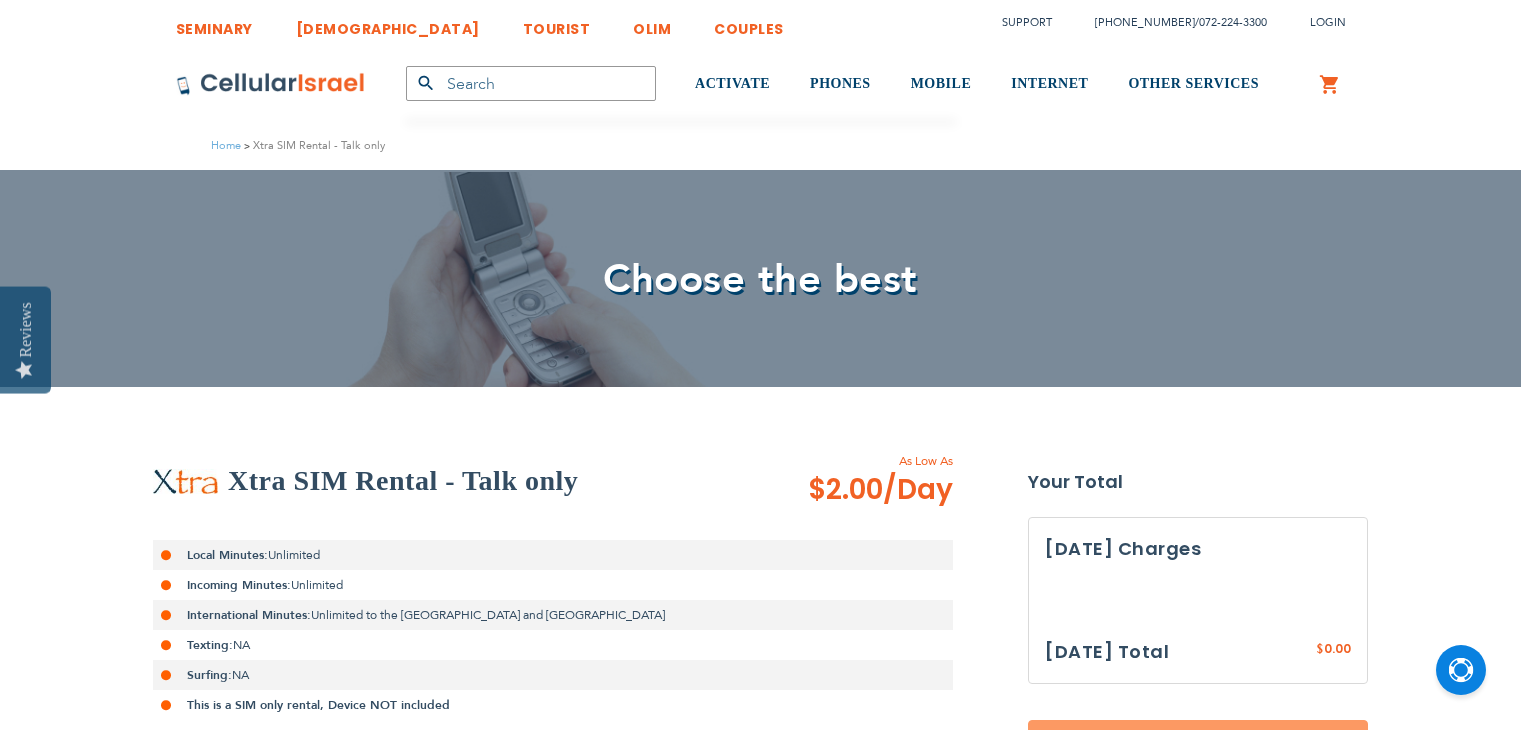 scroll, scrollTop: 0, scrollLeft: 0, axis: both 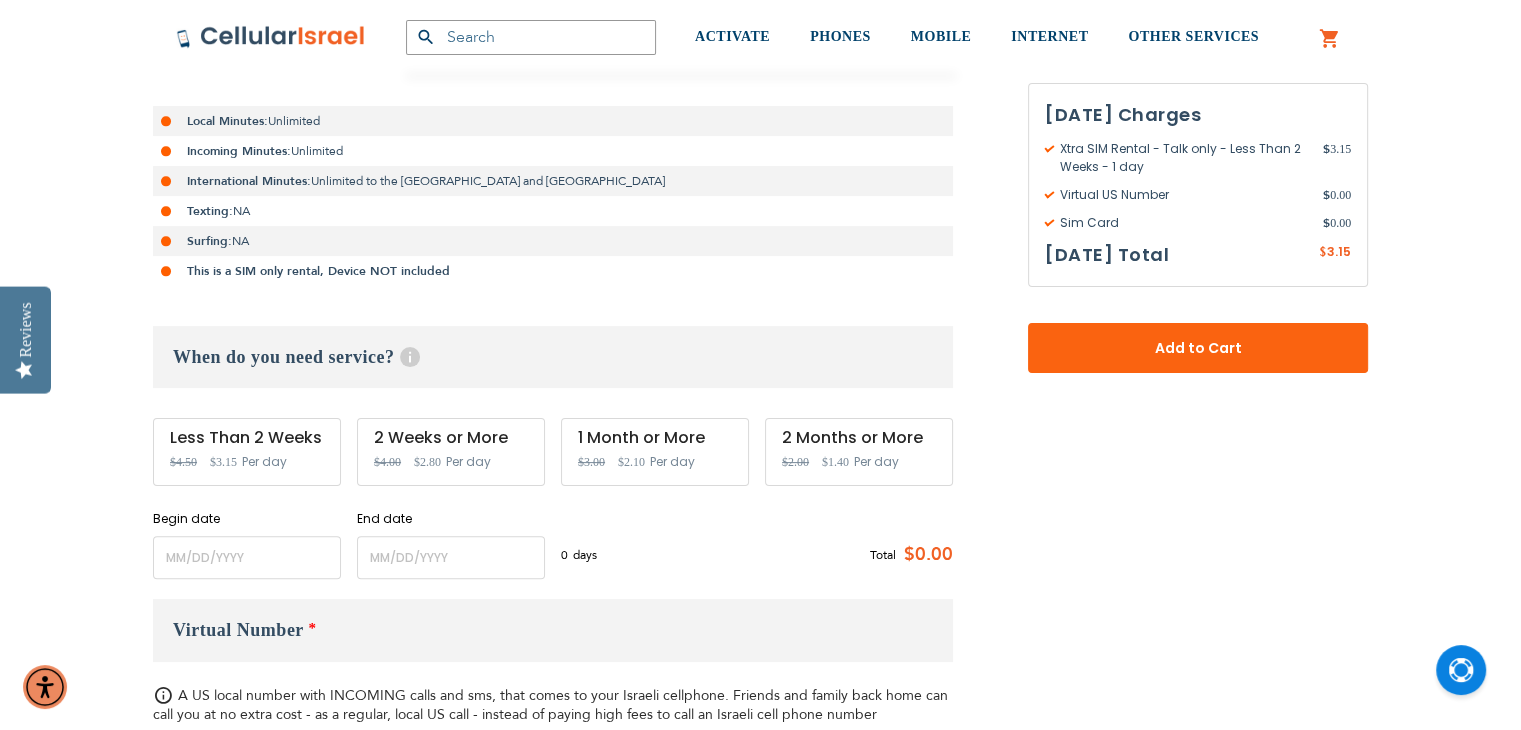 click on "SEMINARY
YESHIVA
TOURIST
OLIM
COUPLES
Support
[PHONE_NUMBER]  /  [PHONE_NUMBER]
Login
Create Account
Login
Default Store View
US Israeli website" at bounding box center [760, 1509] 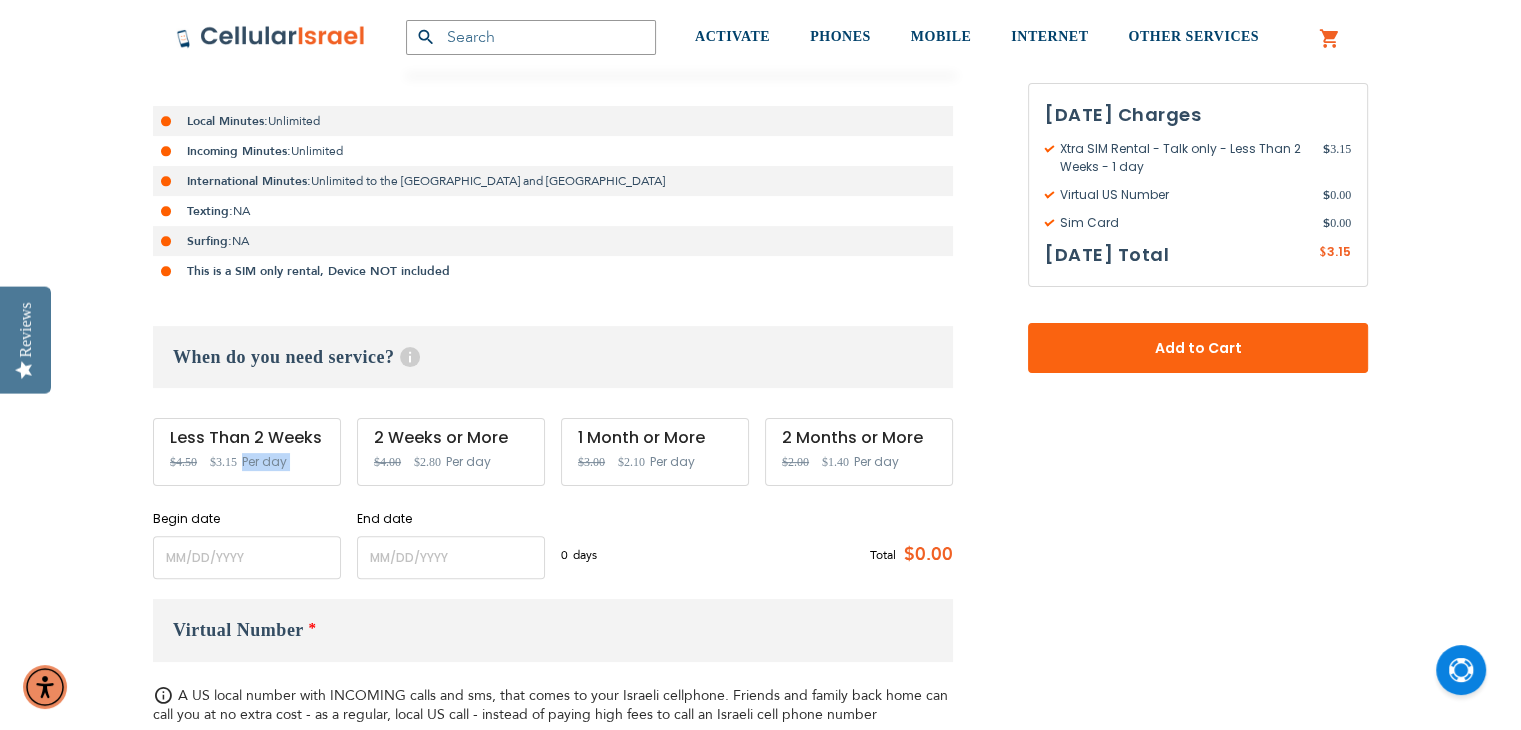 click on "Less Than 2 Weeks
Special Price
$3.15
Regular Price
$4.50
Per day" at bounding box center (247, 452) 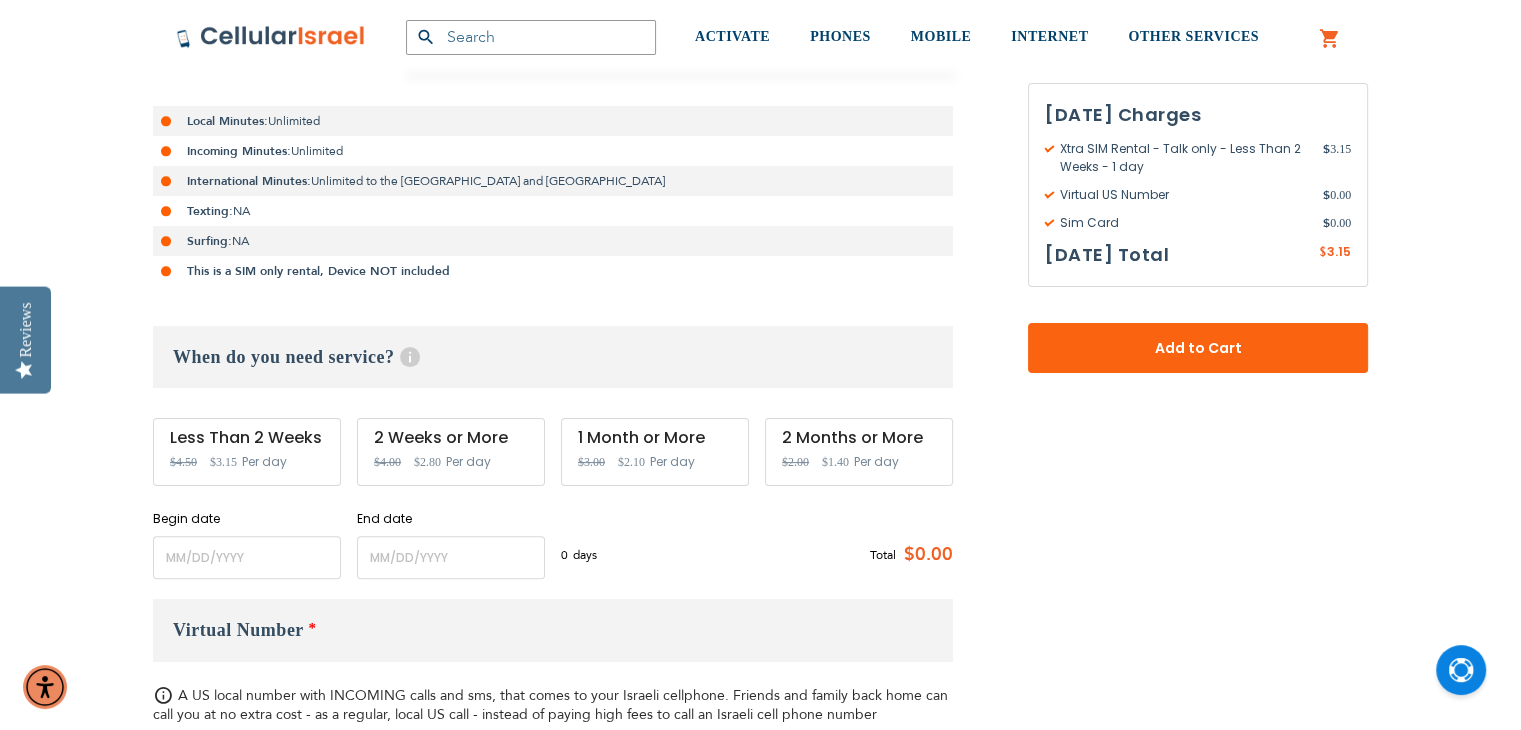 drag, startPoint x: 303, startPoint y: 430, endPoint x: 296, endPoint y: 459, distance: 29.832869 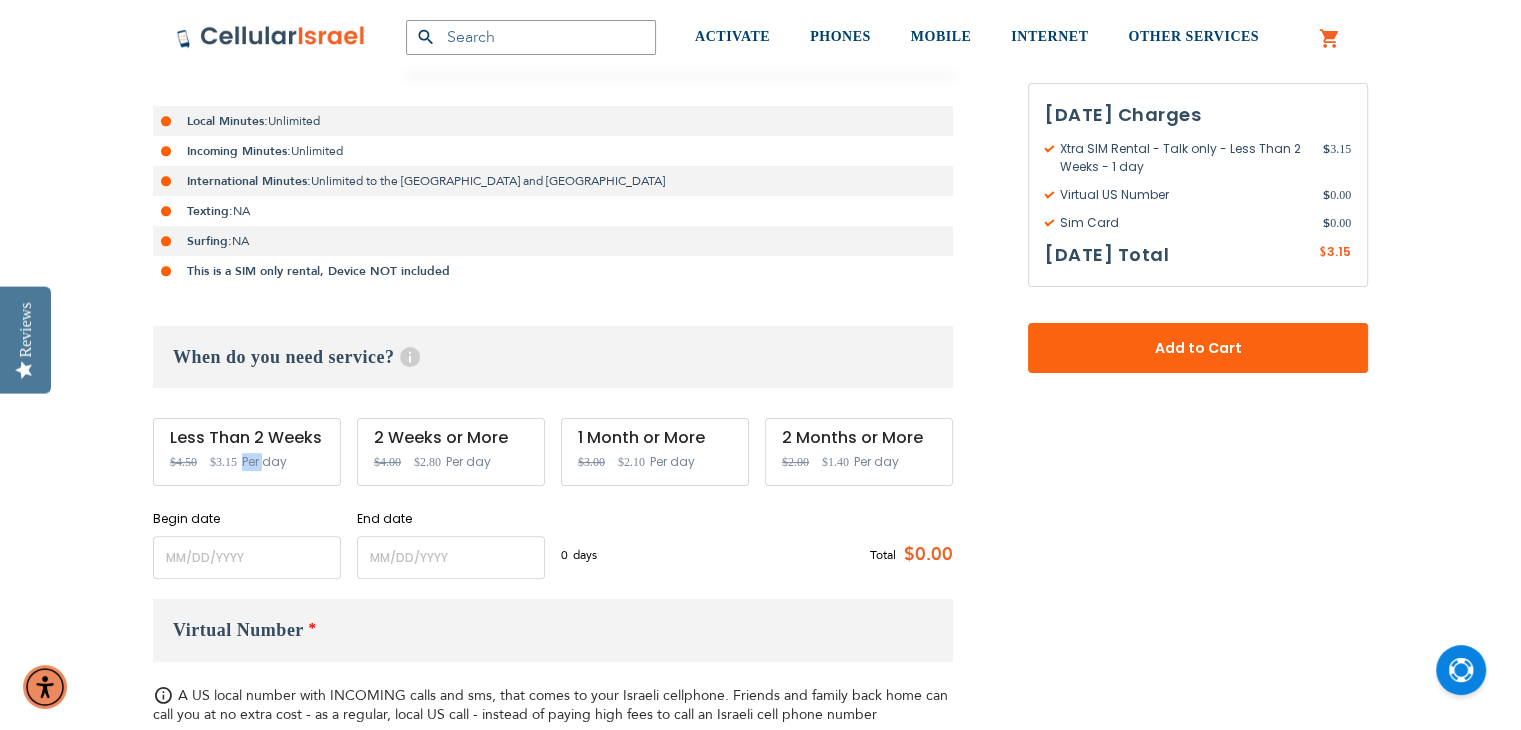 click on "Less Than 2 Weeks
Special Price
$3.15
Regular Price
$4.50
Per day" at bounding box center [247, 452] 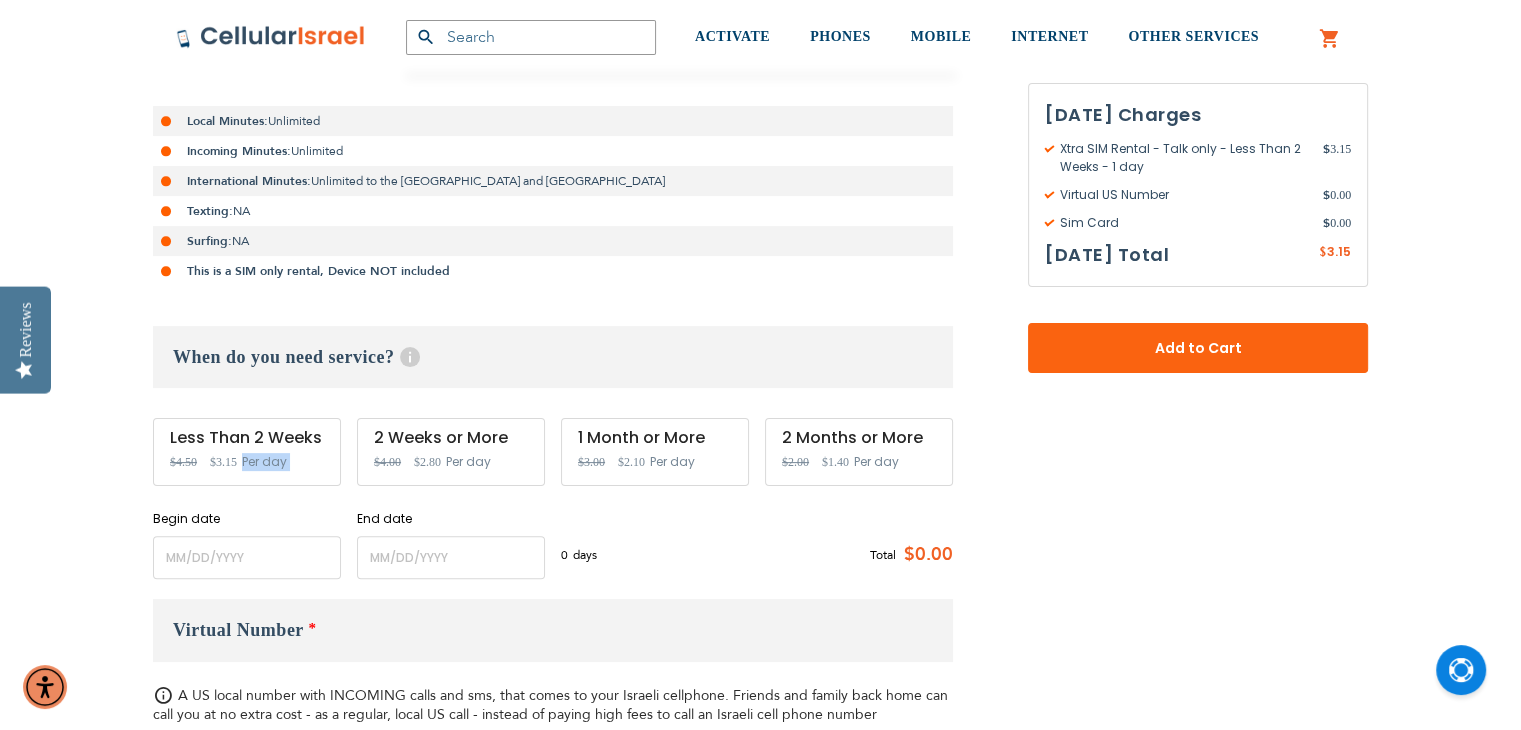 click on "Less Than 2 Weeks
Special Price
$3.15
Regular Price
$4.50
Per day" at bounding box center [247, 452] 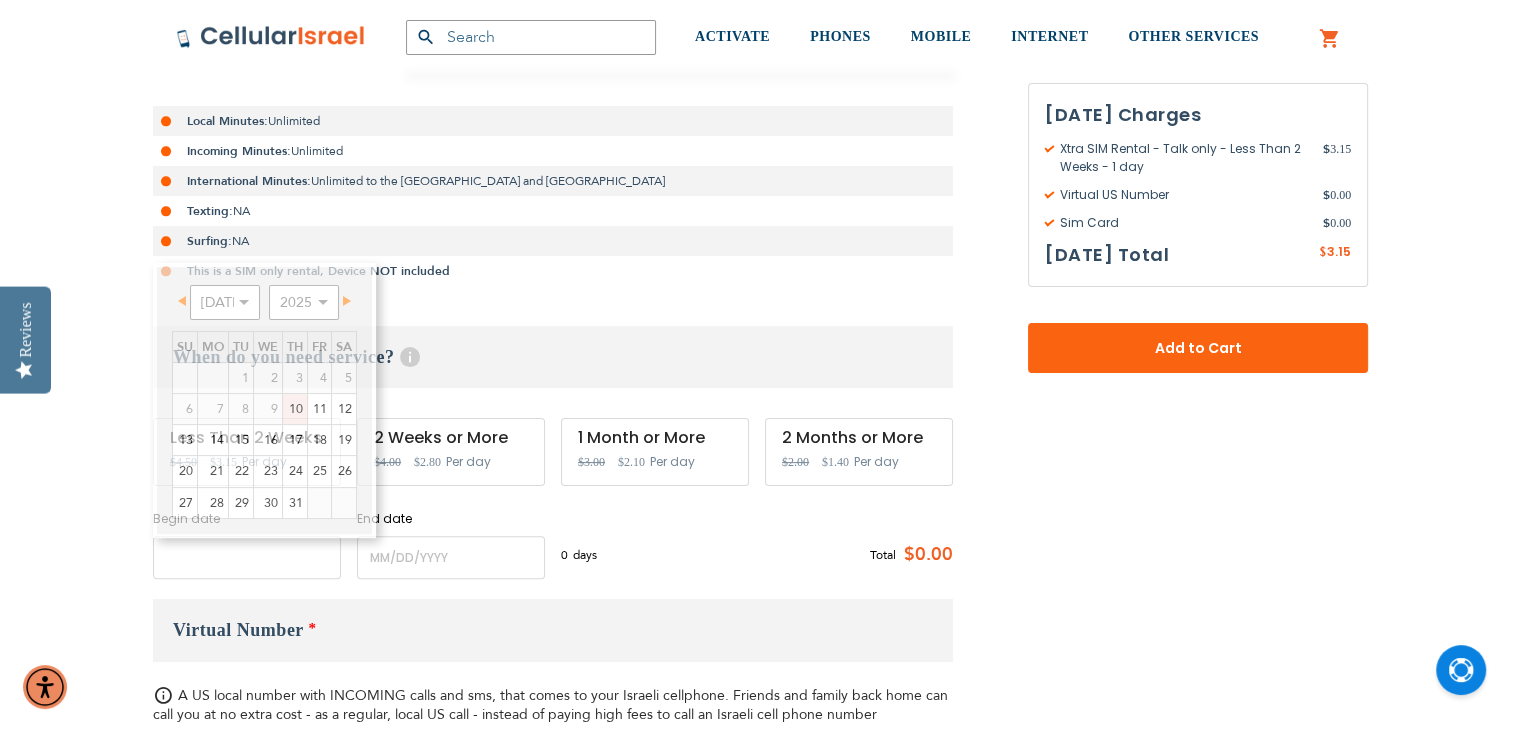 click at bounding box center [247, 557] 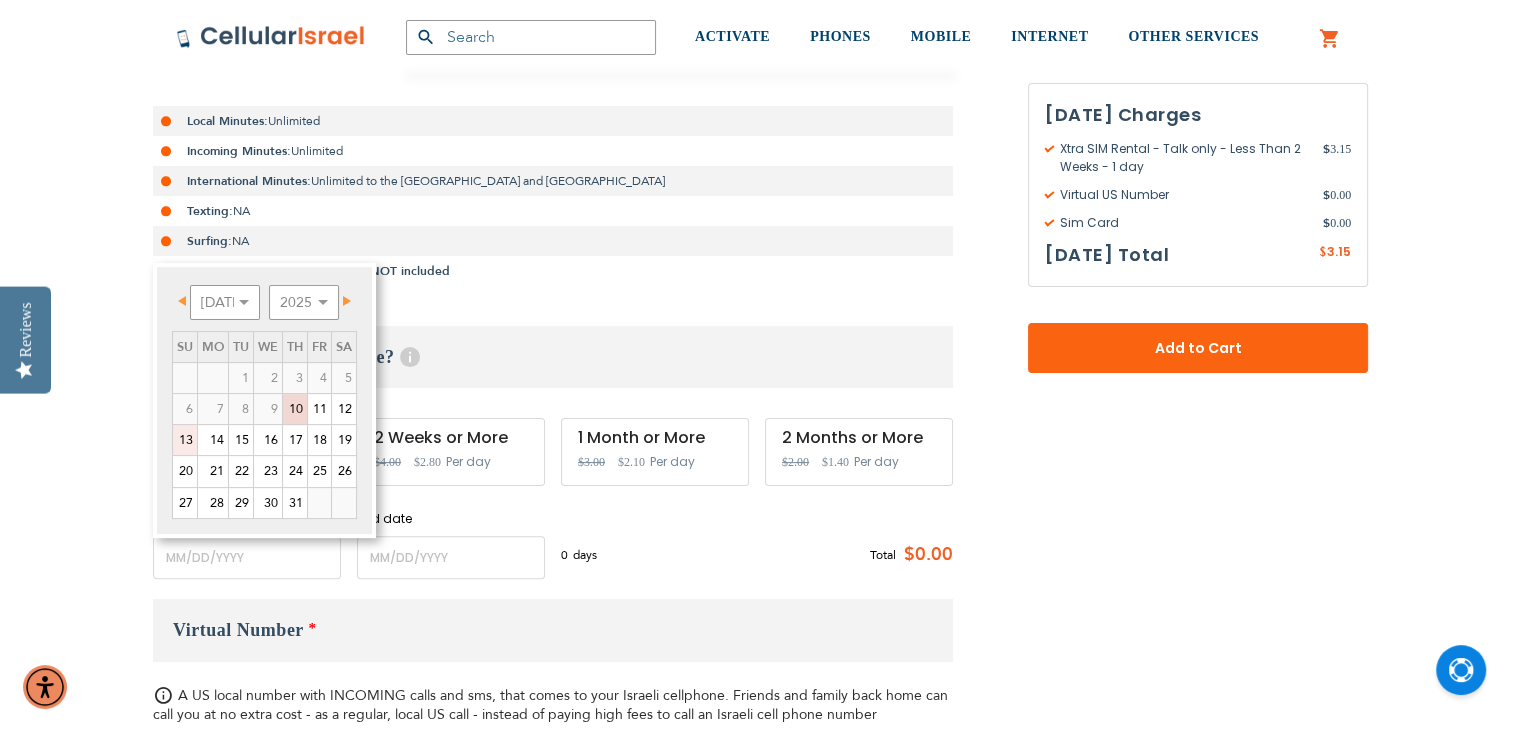 click on "13" at bounding box center [185, 440] 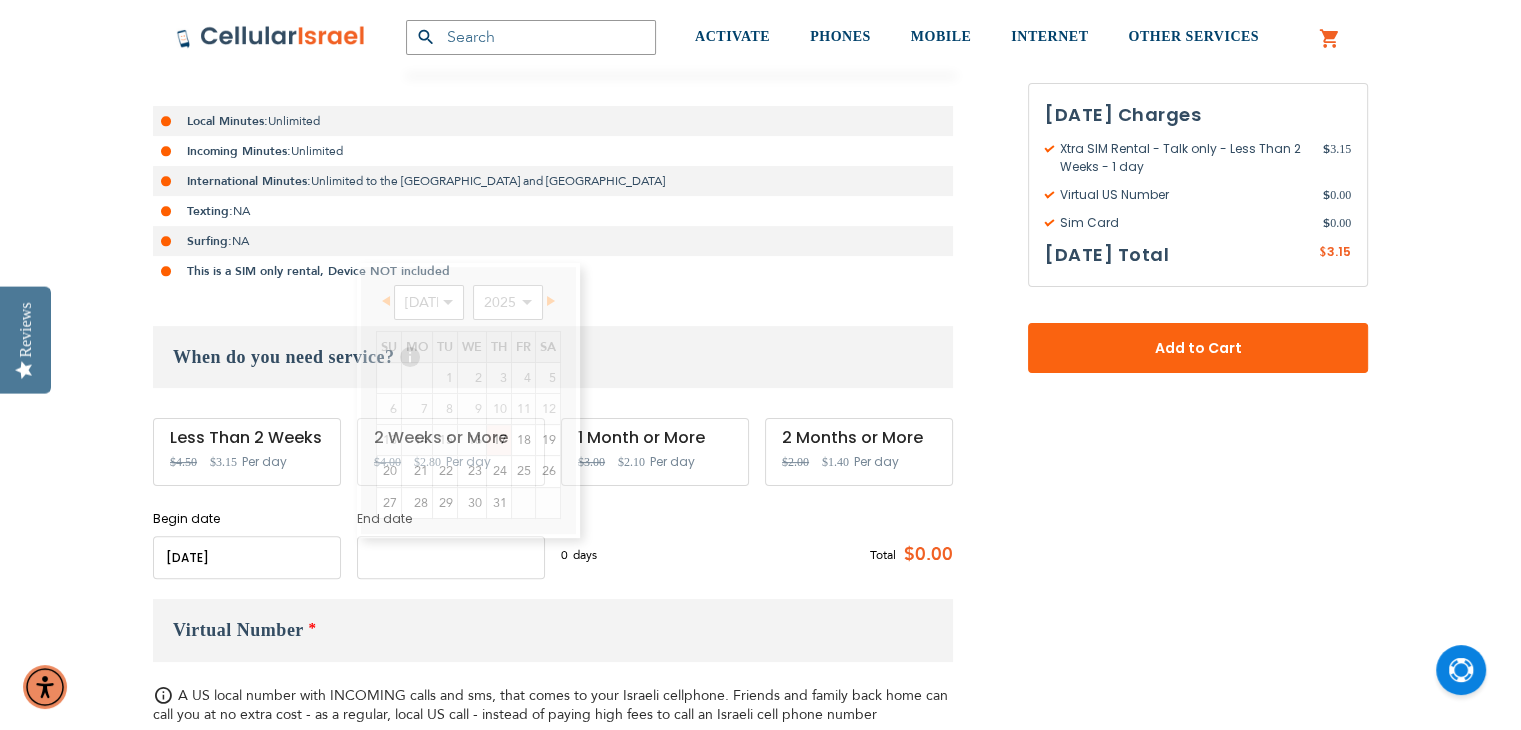 click at bounding box center [451, 557] 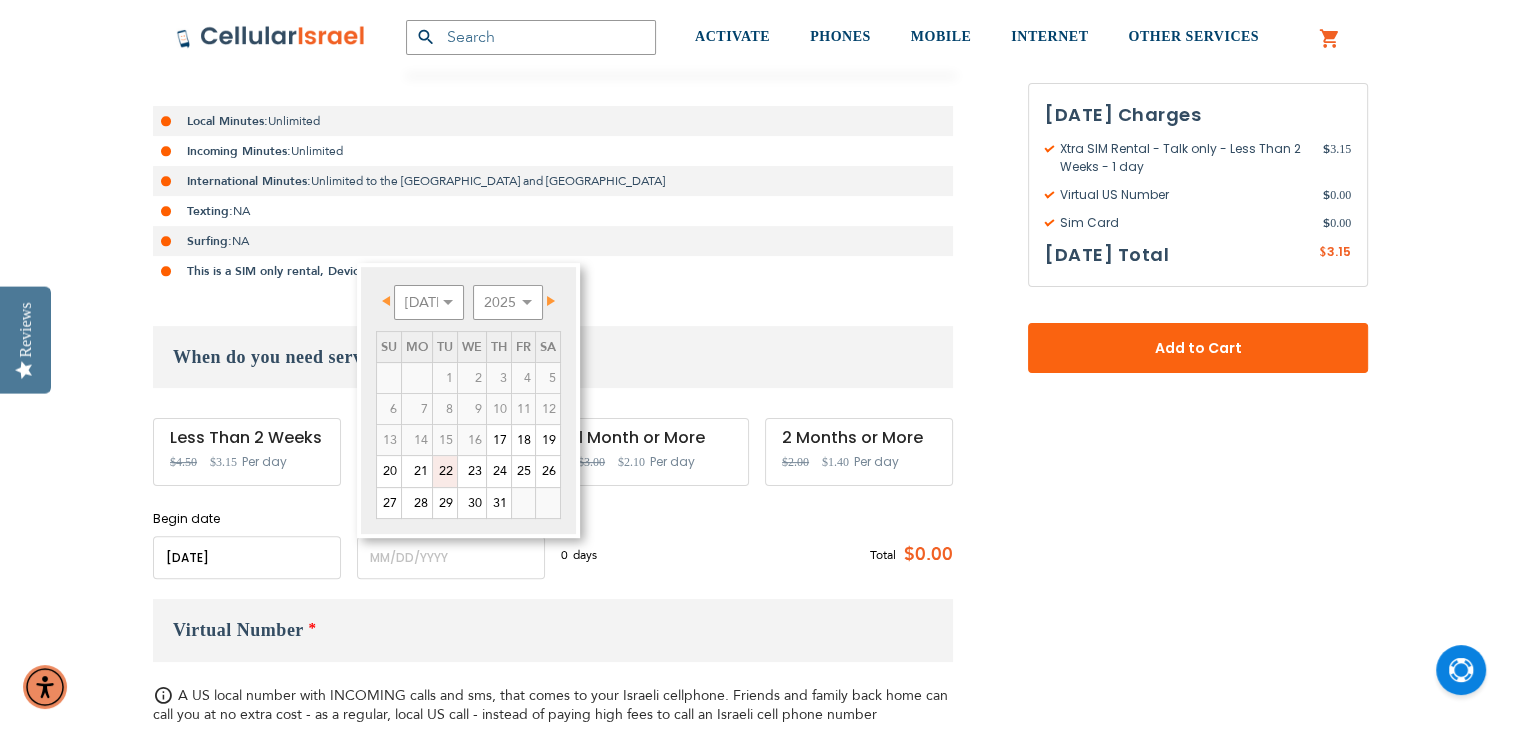 click on "22" at bounding box center (445, 471) 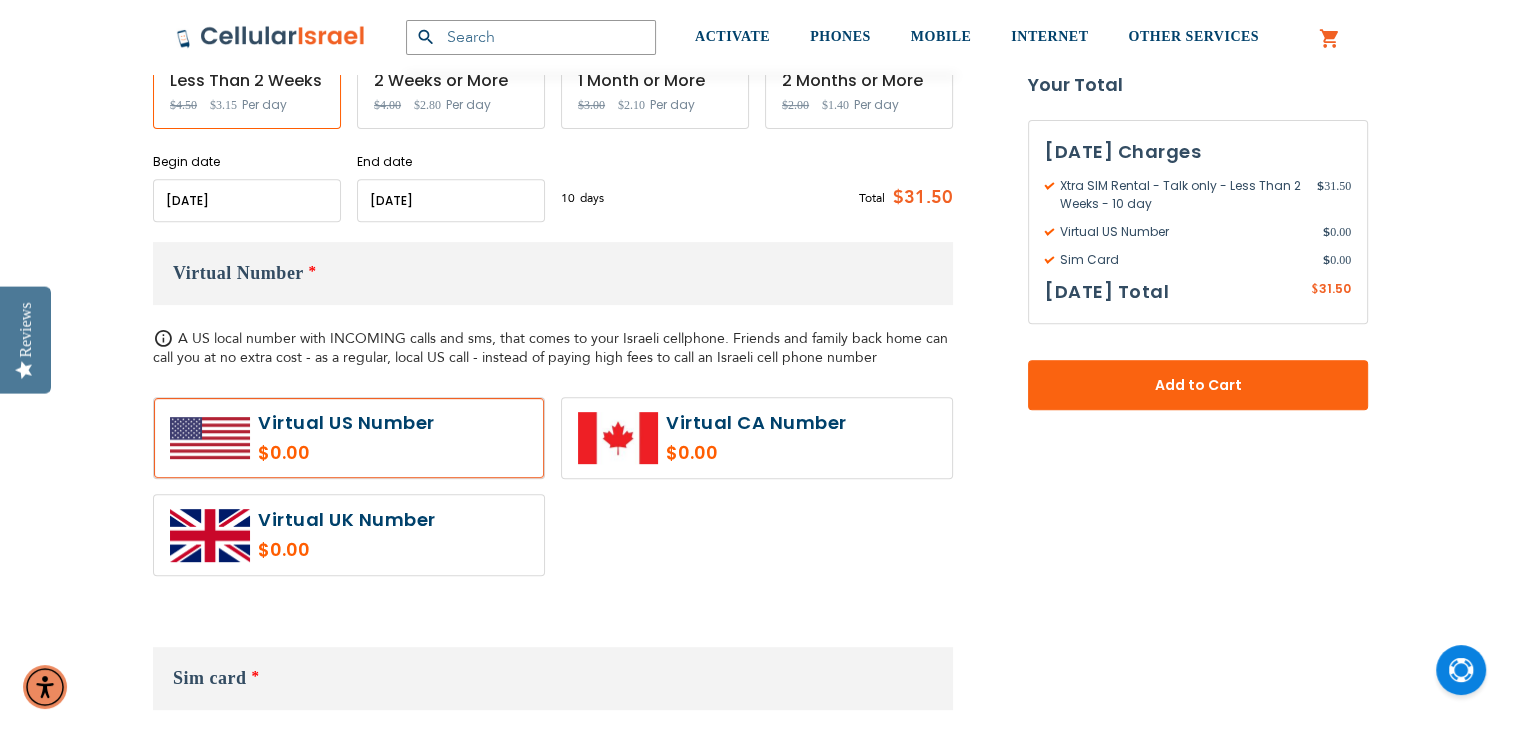scroll, scrollTop: 786, scrollLeft: 0, axis: vertical 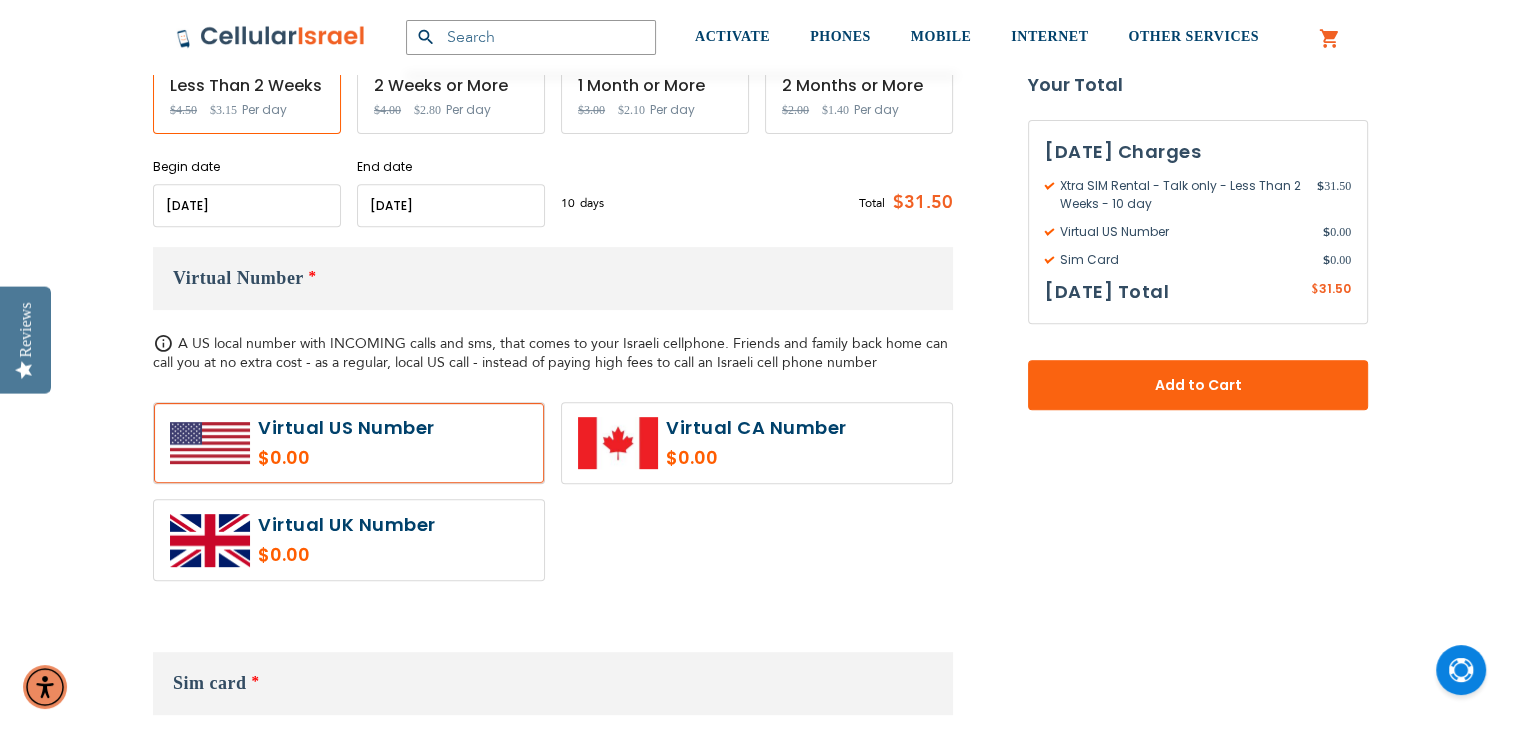 click on "A US local number with INCOMING calls and sms, that comes to your Israeli cellphone. Friends and family back home can call you at no extra cost - as a regular, local US call - instead of paying high fees to call an Israeli cell phone number" at bounding box center [553, 353] 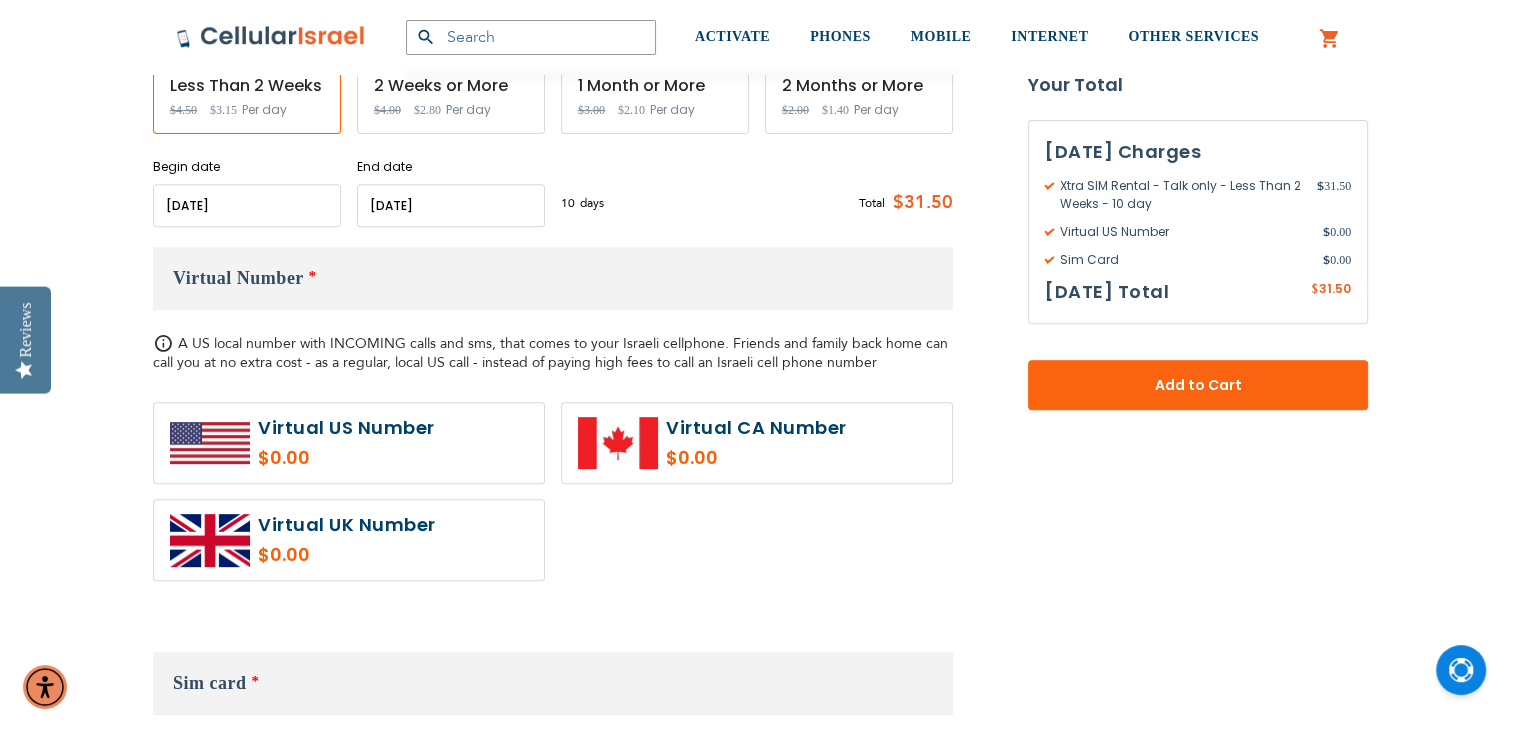 click at bounding box center (349, 443) 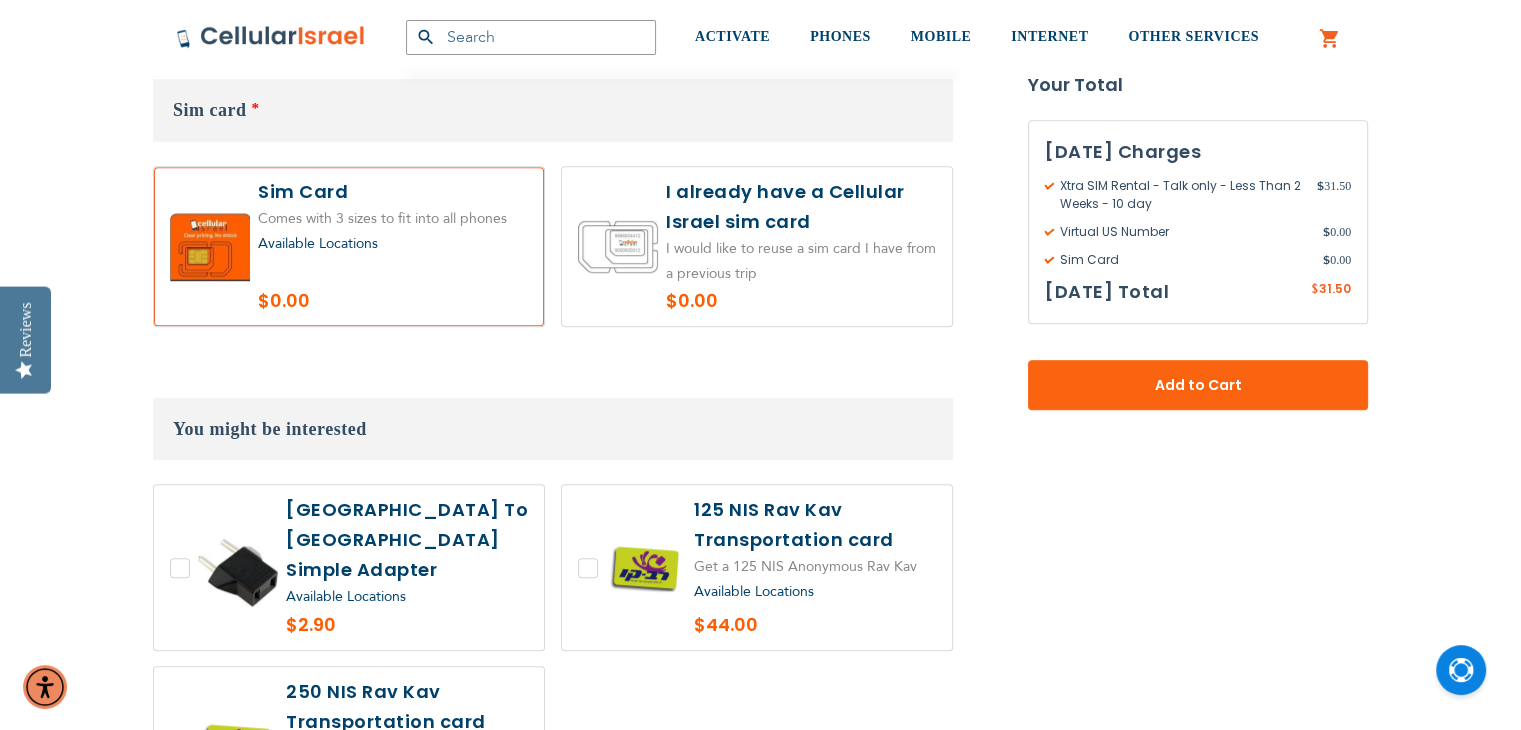 scroll, scrollTop: 1332, scrollLeft: 0, axis: vertical 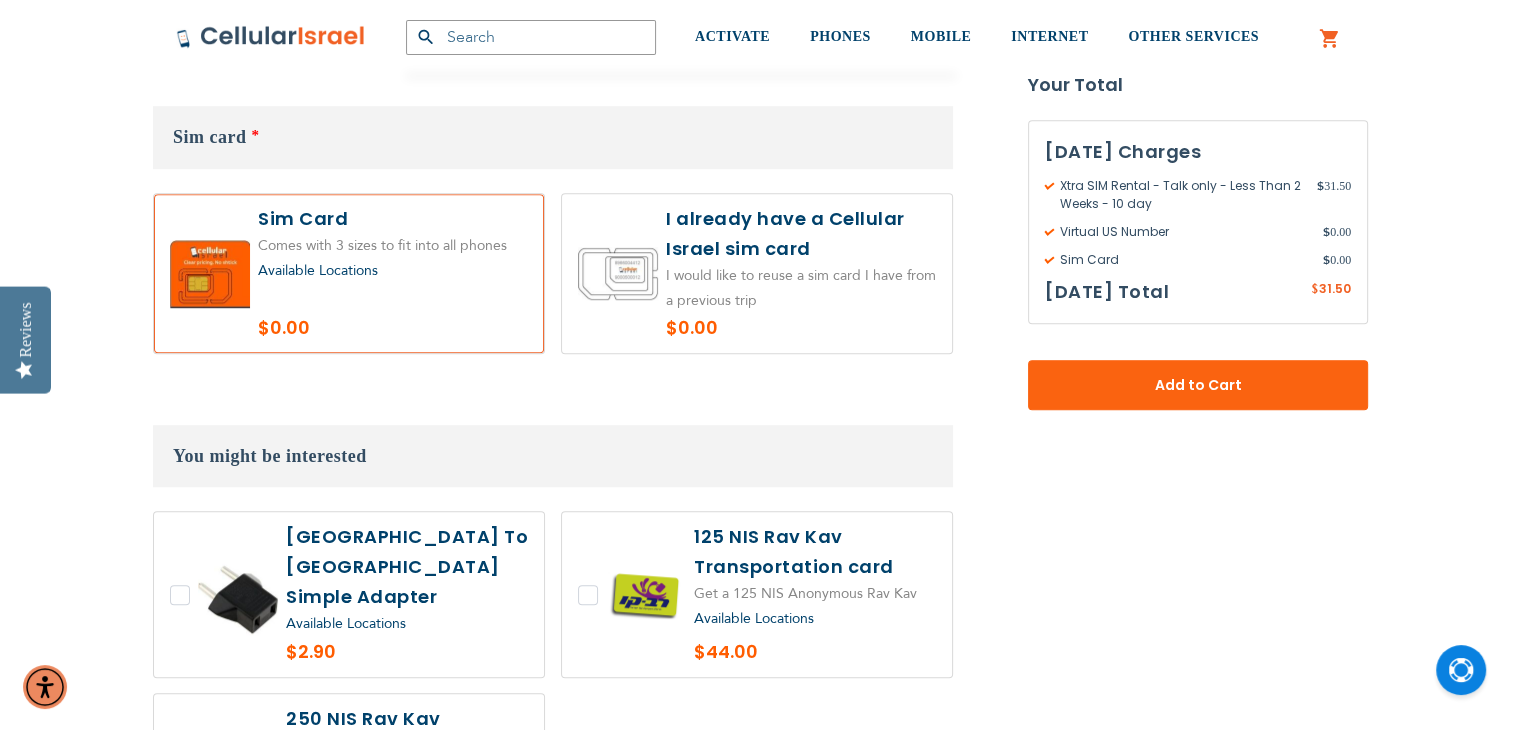 click at bounding box center [349, 273] 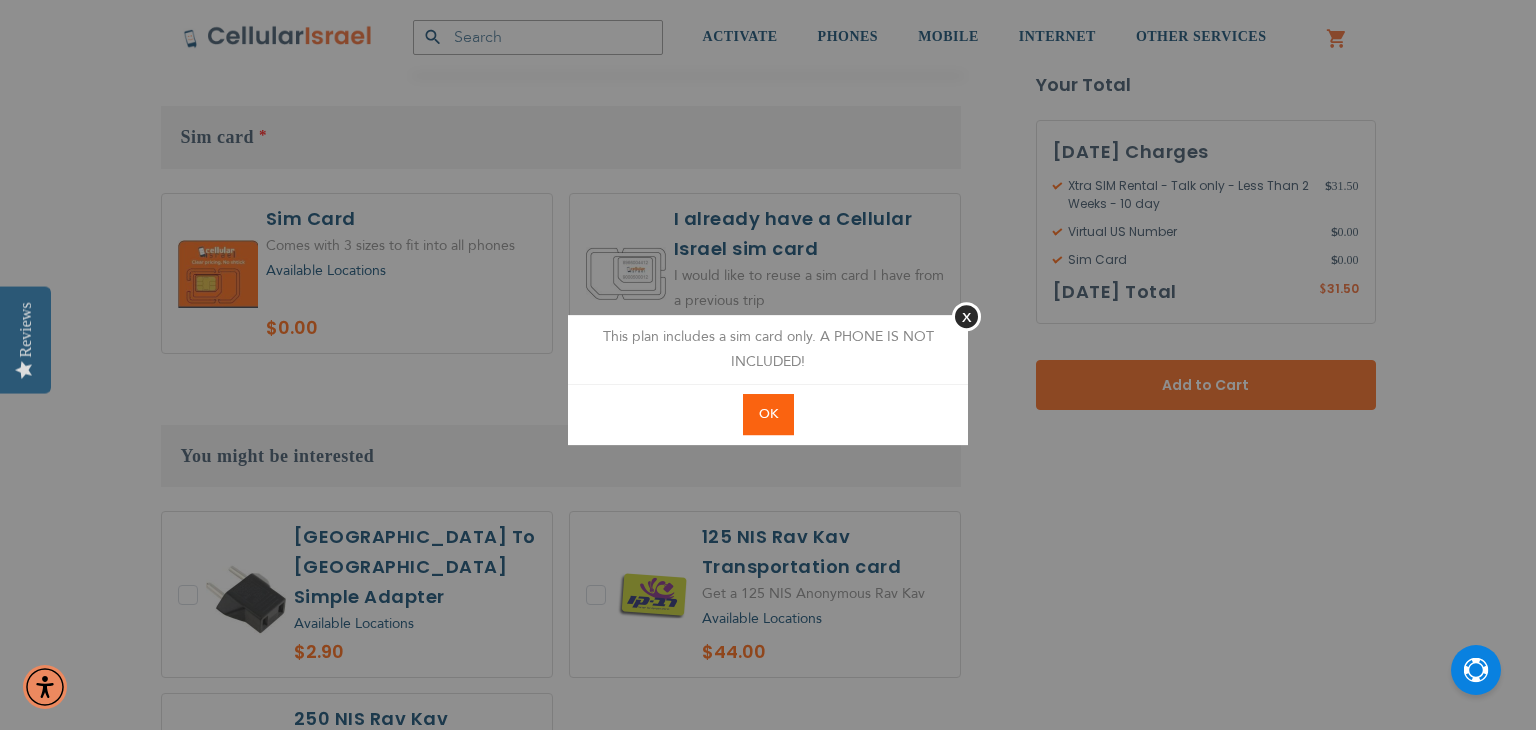 click on "Close
This plan includes a sim card only. A PHONE IS NOT INCLUDED!
OK" at bounding box center (768, 365) 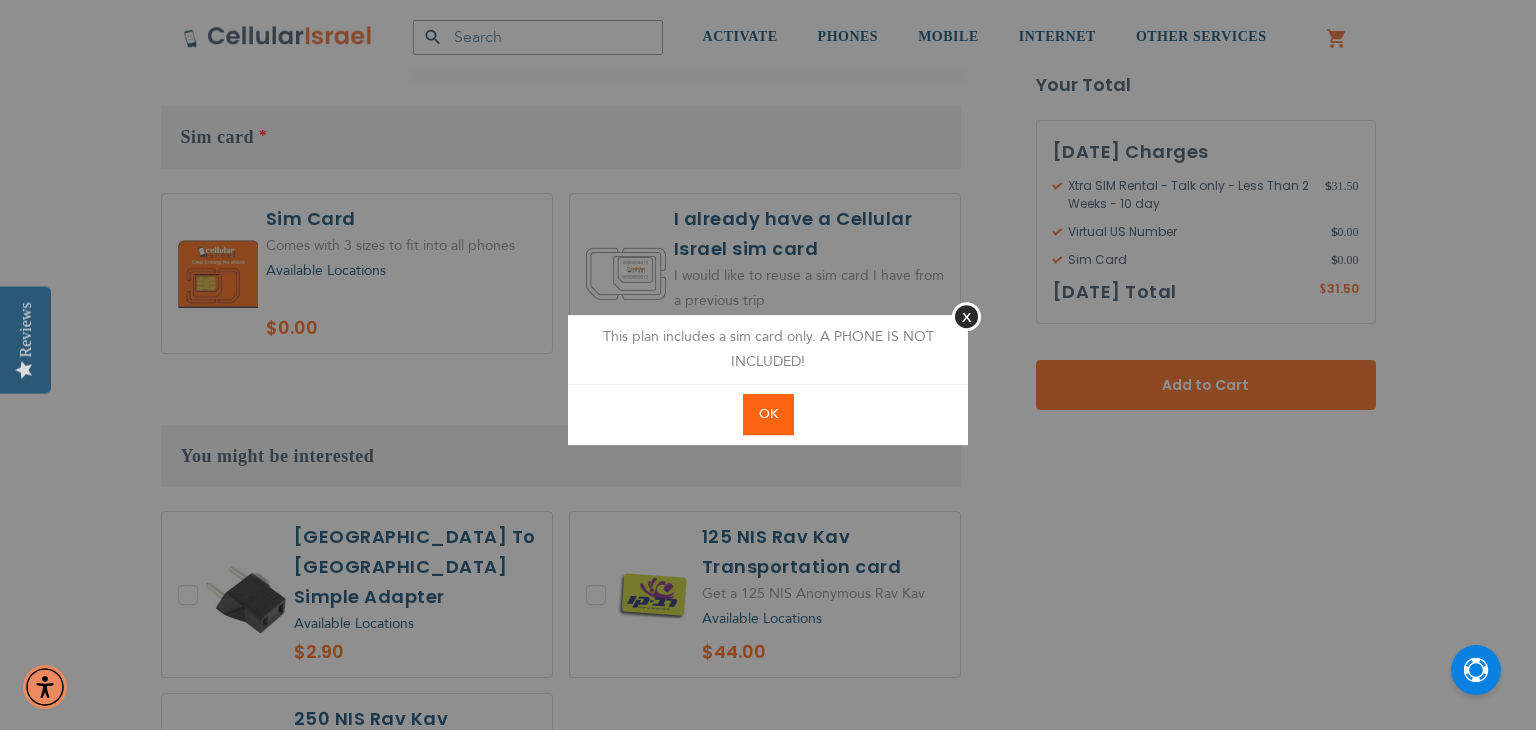 click on "OK" at bounding box center (768, 414) 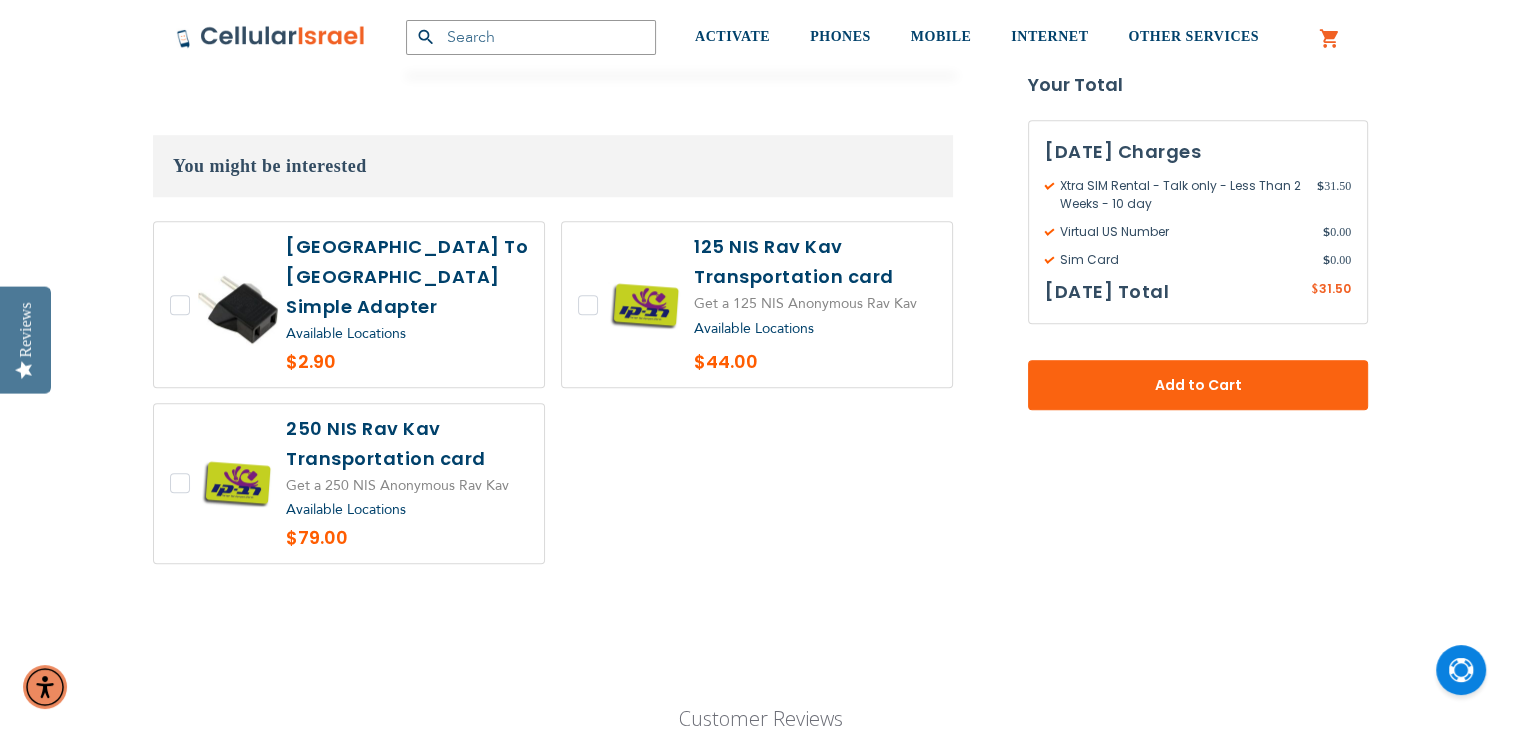 scroll, scrollTop: 1332, scrollLeft: 0, axis: vertical 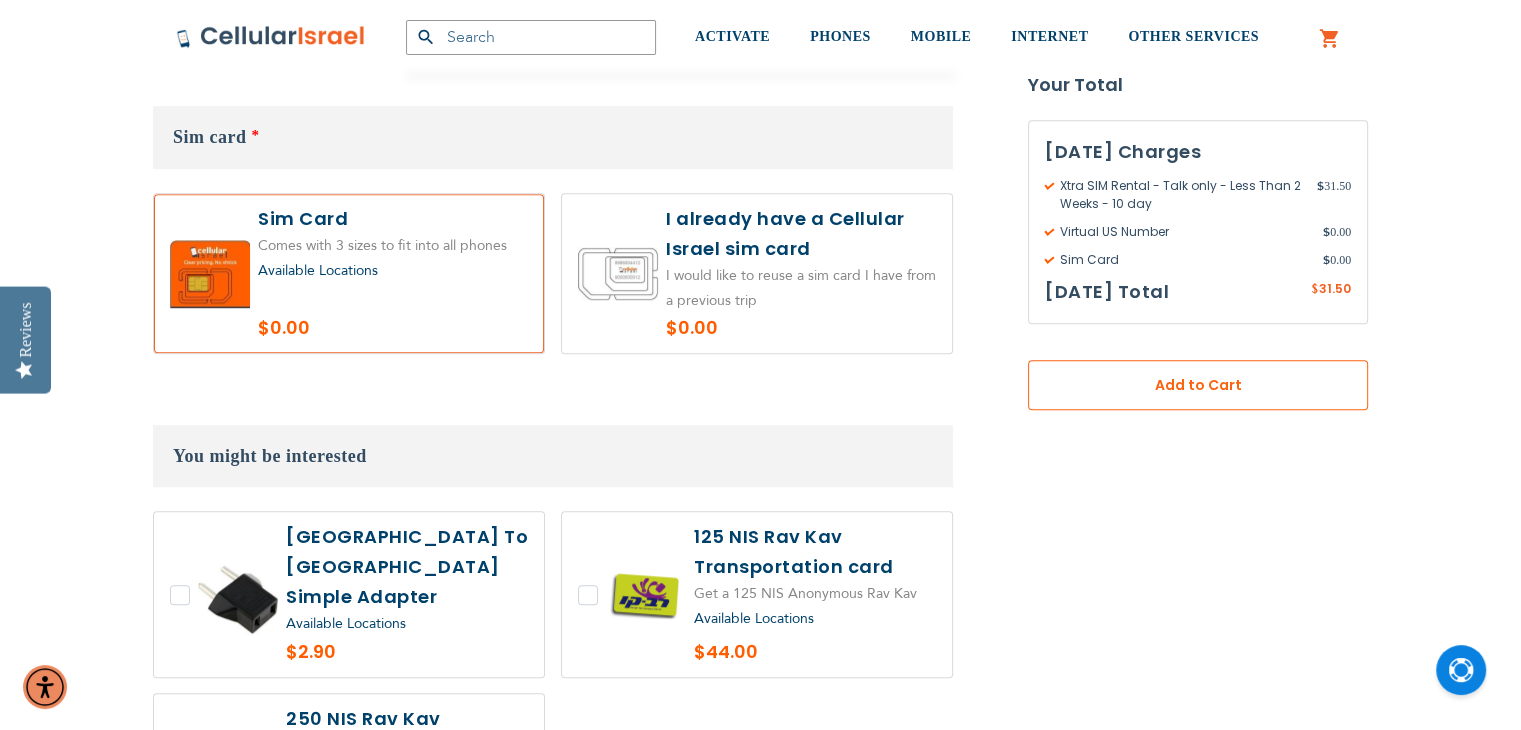 click on "Add to Cart" at bounding box center [1198, 385] 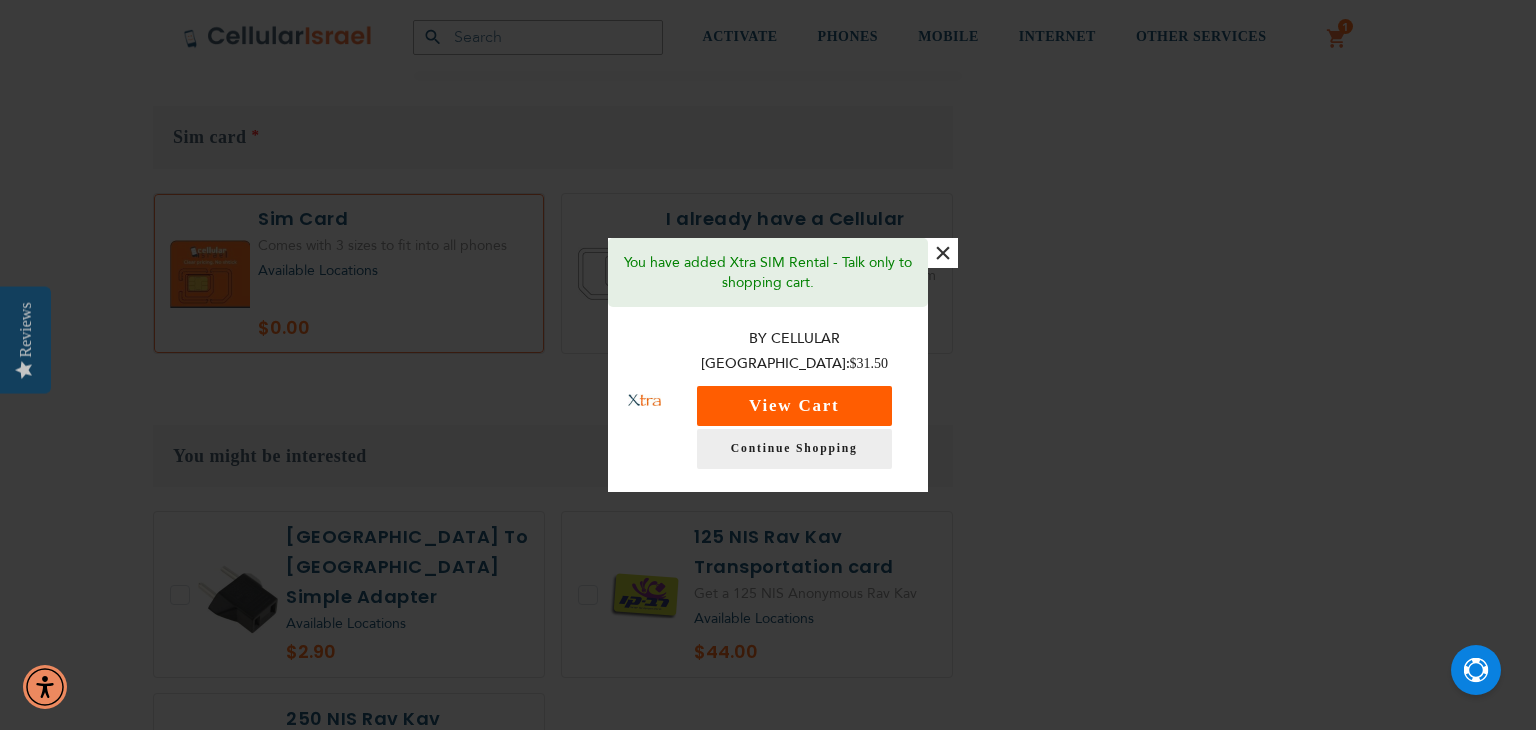 click on "View Cart" at bounding box center [794, 406] 